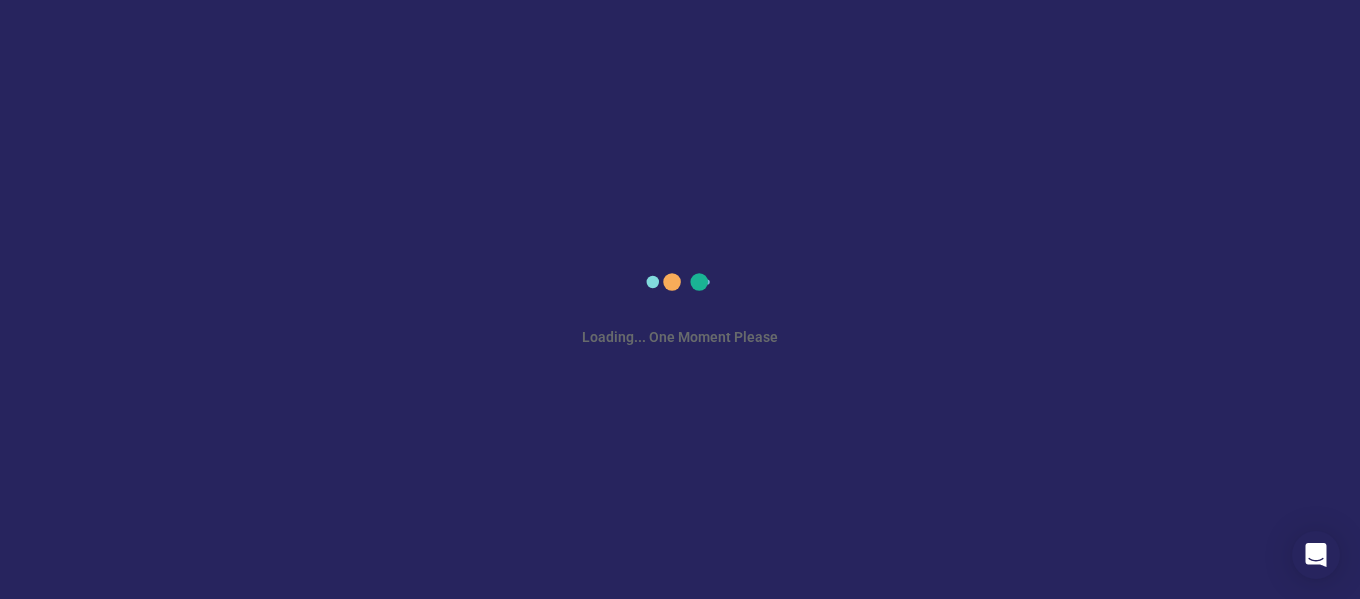 scroll, scrollTop: 0, scrollLeft: 0, axis: both 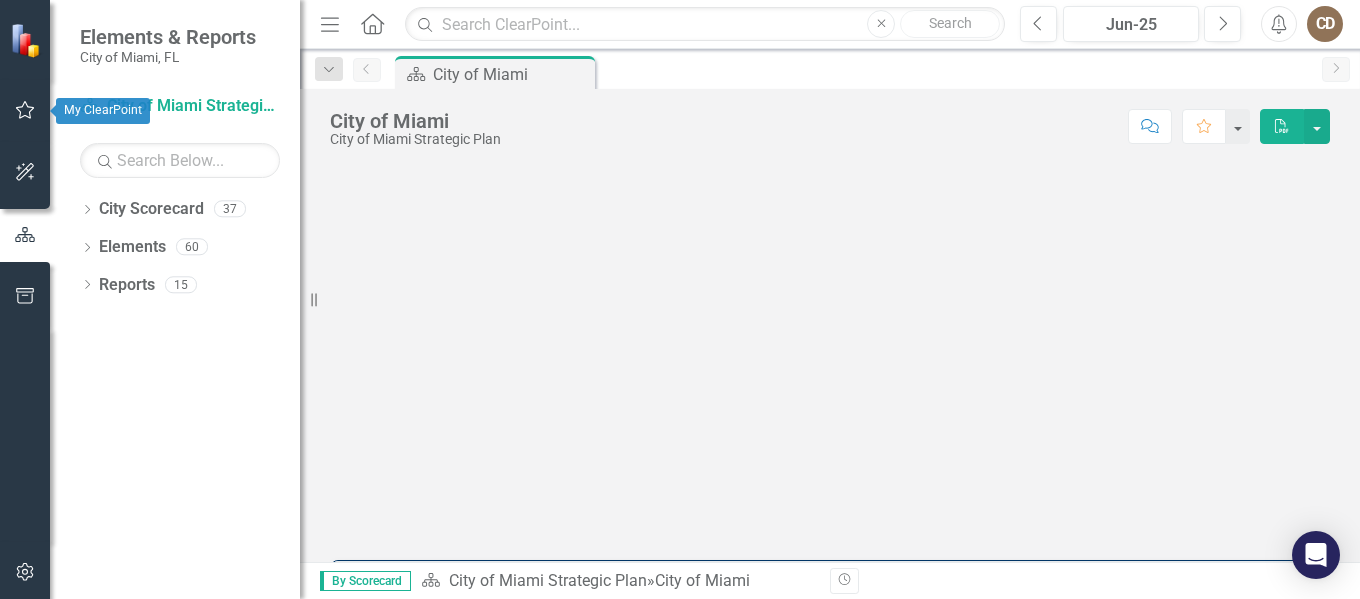 click at bounding box center (25, 110) 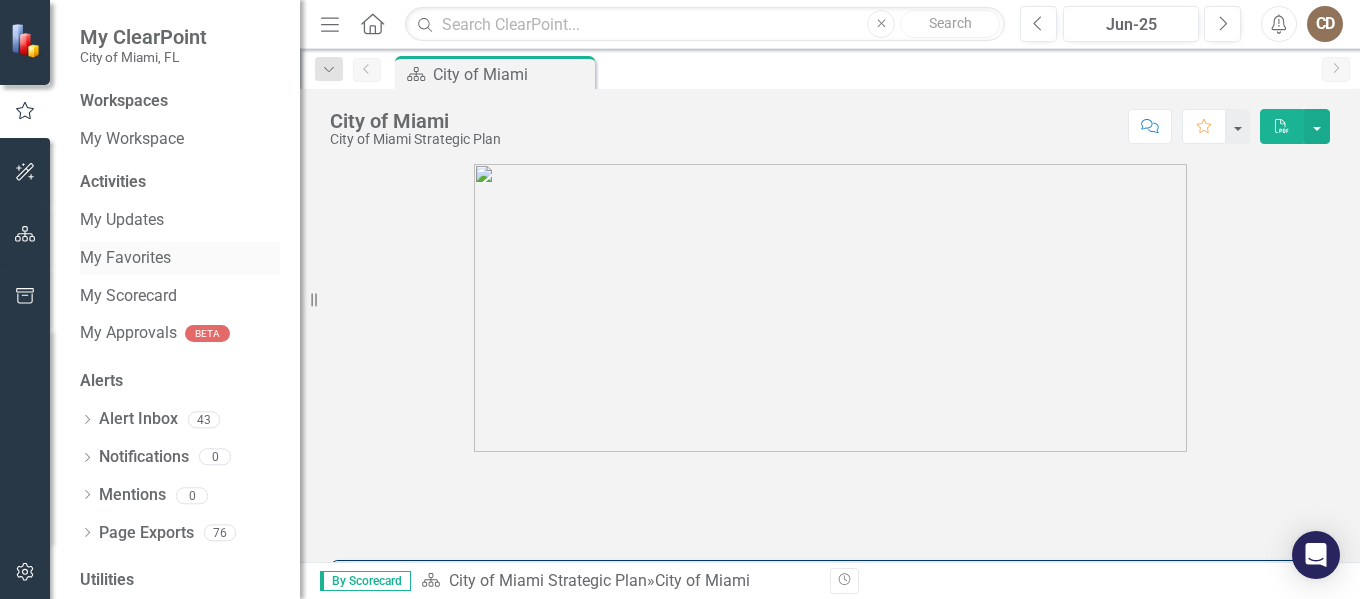 click on "My Favorites" at bounding box center (180, 258) 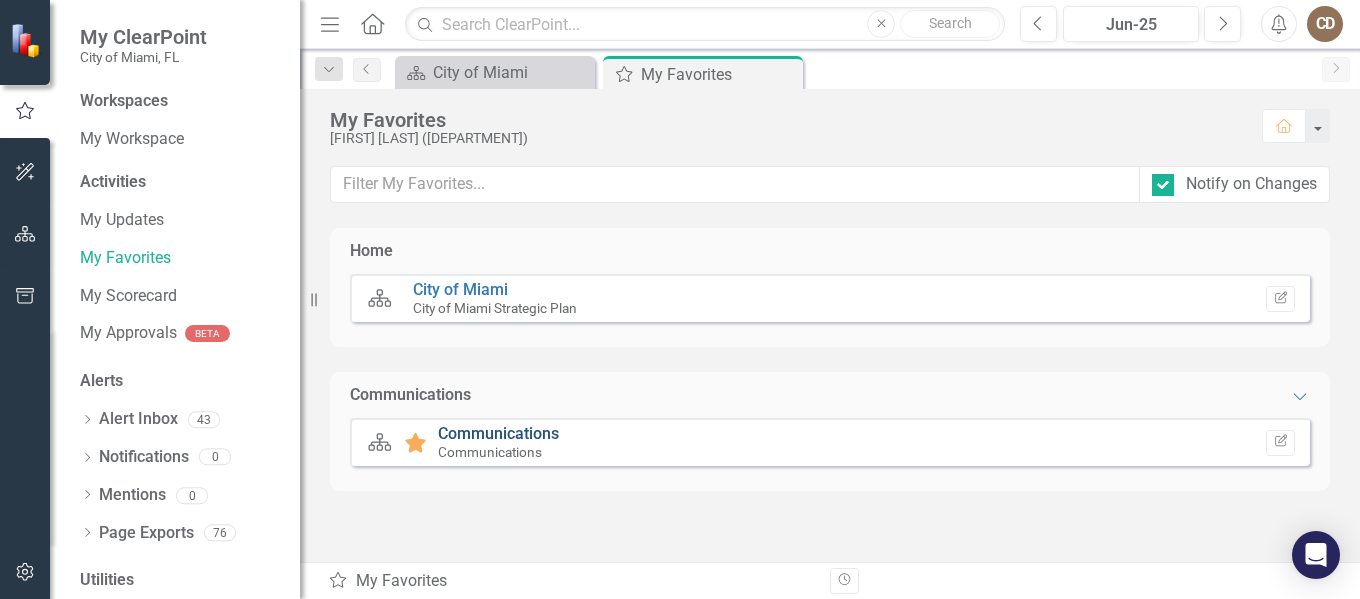 click on "Communications" at bounding box center [498, 433] 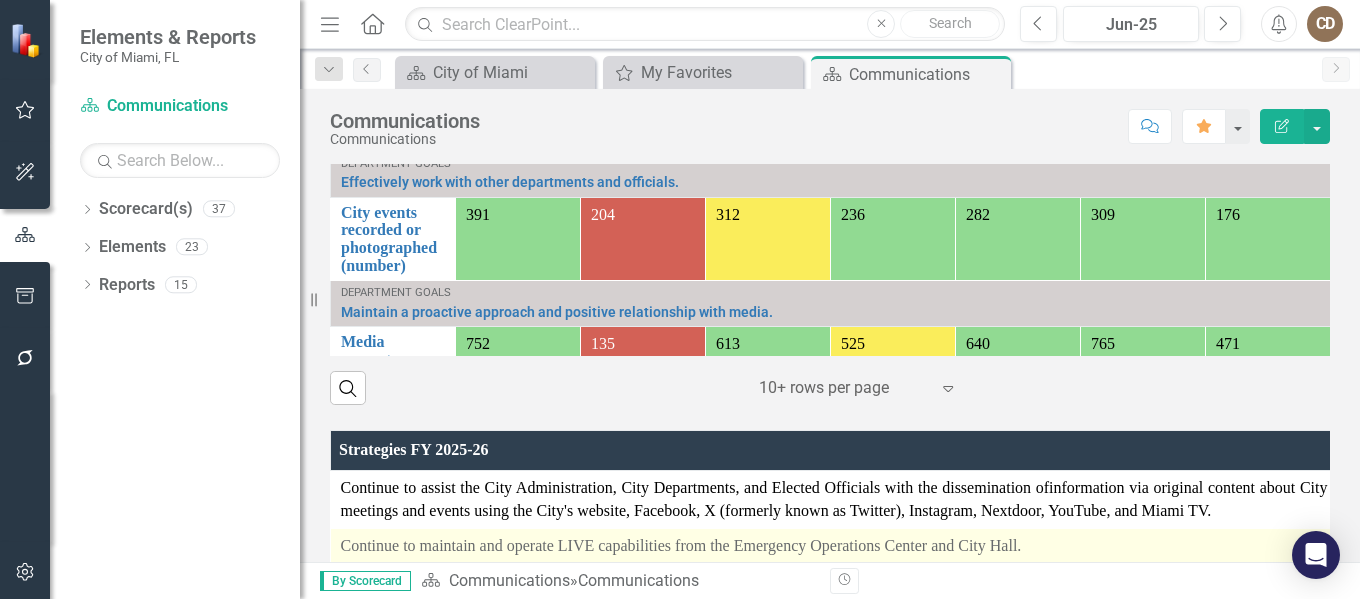 scroll, scrollTop: 1464, scrollLeft: 0, axis: vertical 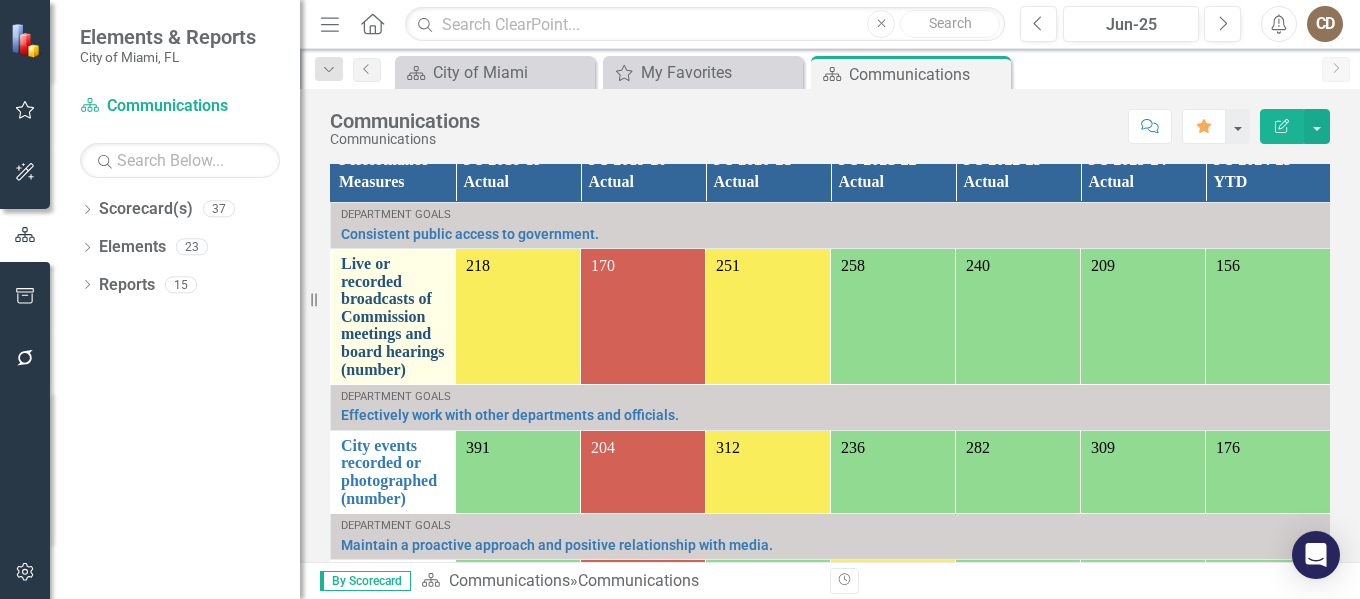 click on "Live or recorded broadcasts of Commission meetings and board hearings (number)" at bounding box center (393, 316) 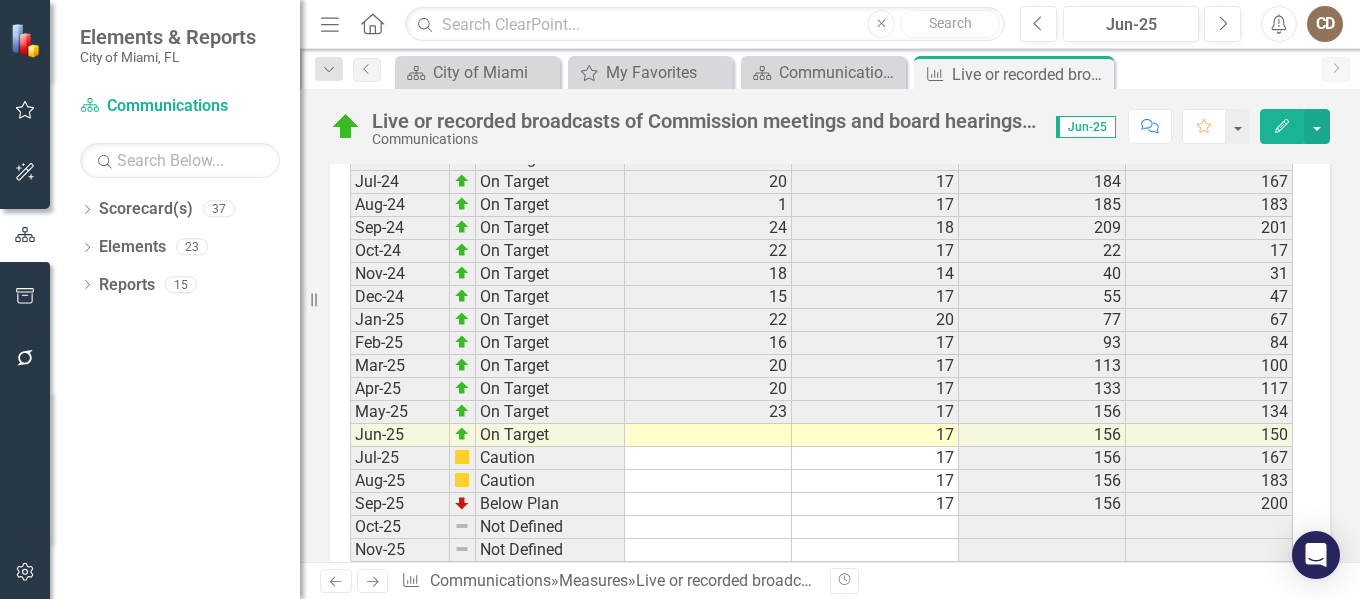 scroll, scrollTop: 3043, scrollLeft: 0, axis: vertical 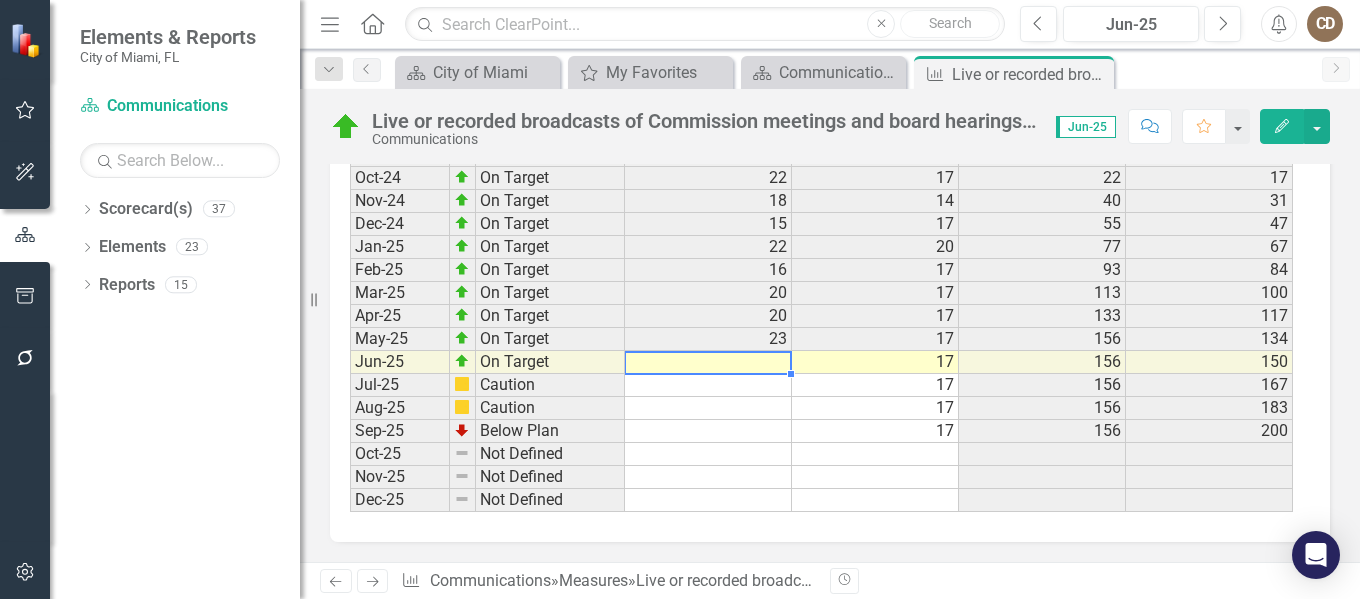 click at bounding box center [708, 362] 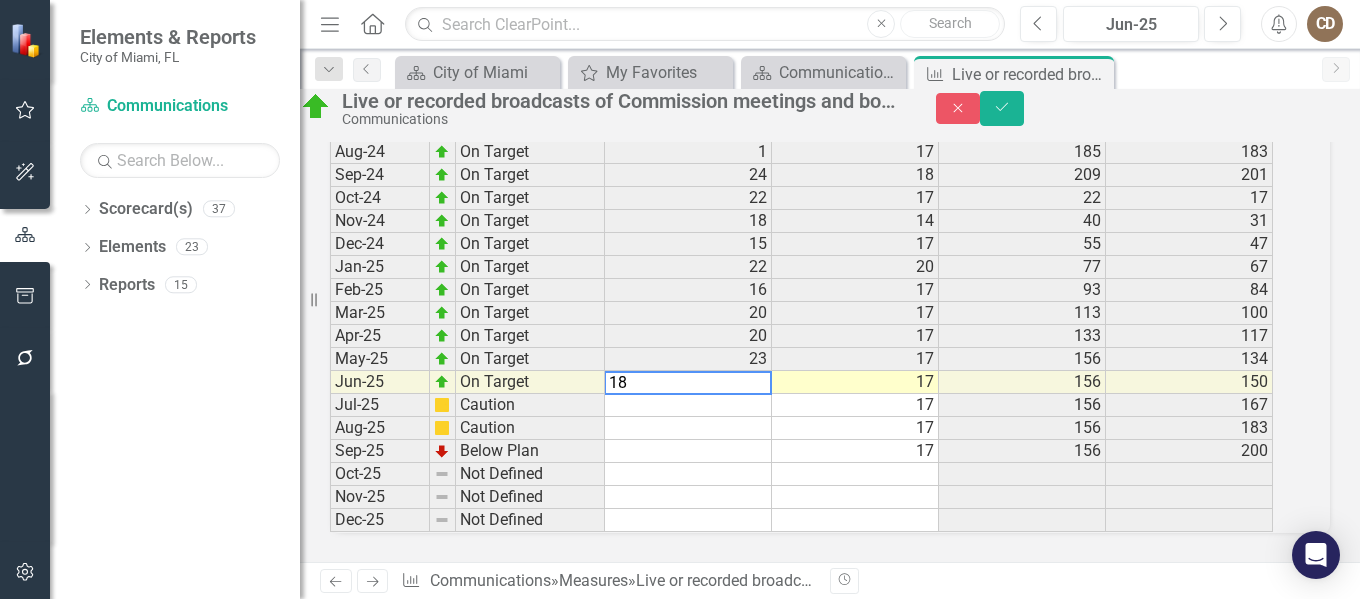 type 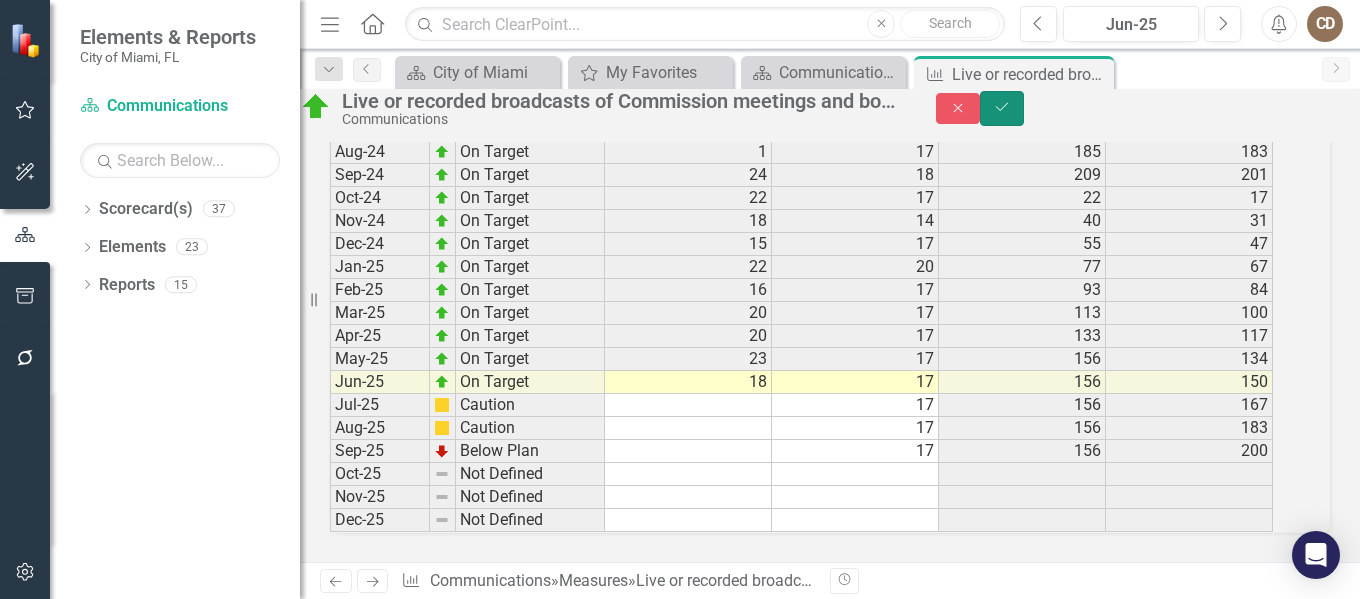 click on "Save" at bounding box center [1002, 107] 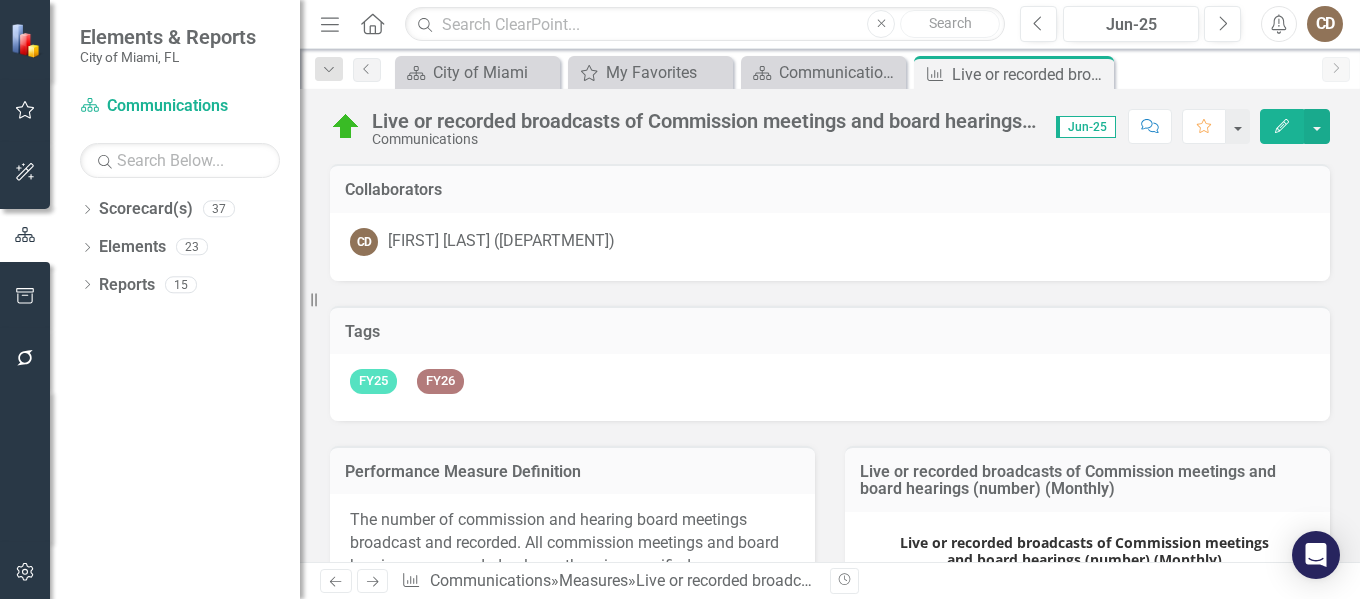 click on "Next" at bounding box center (372, 581) 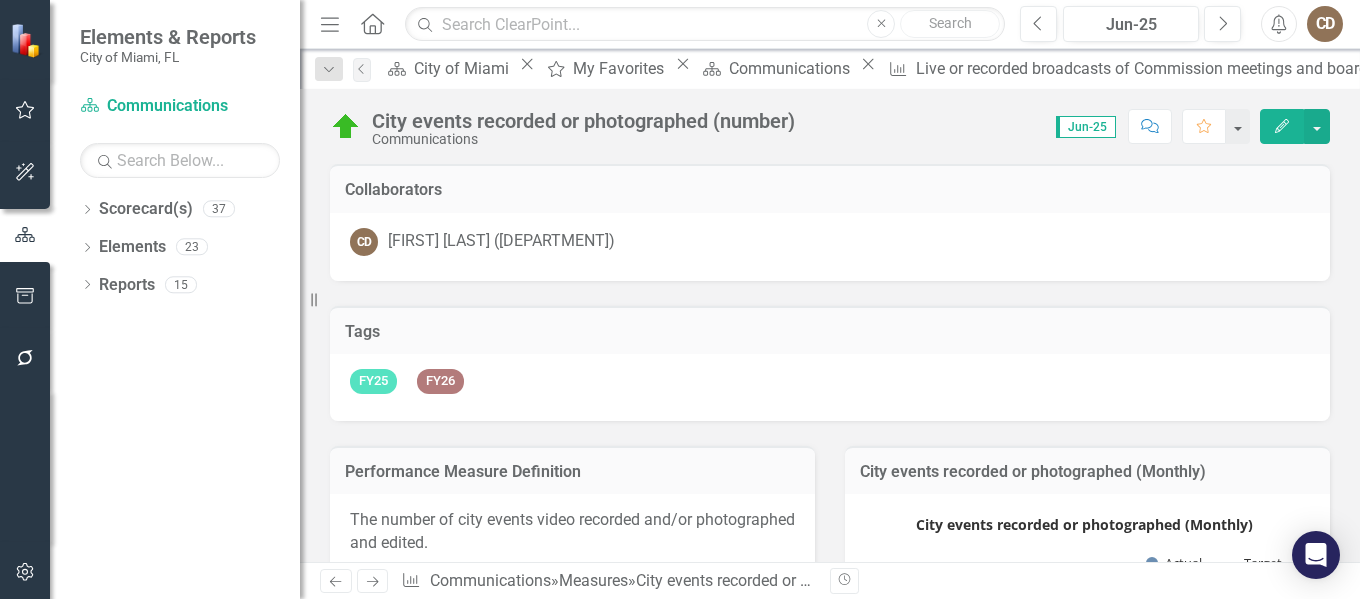 scroll, scrollTop: 100, scrollLeft: 0, axis: vertical 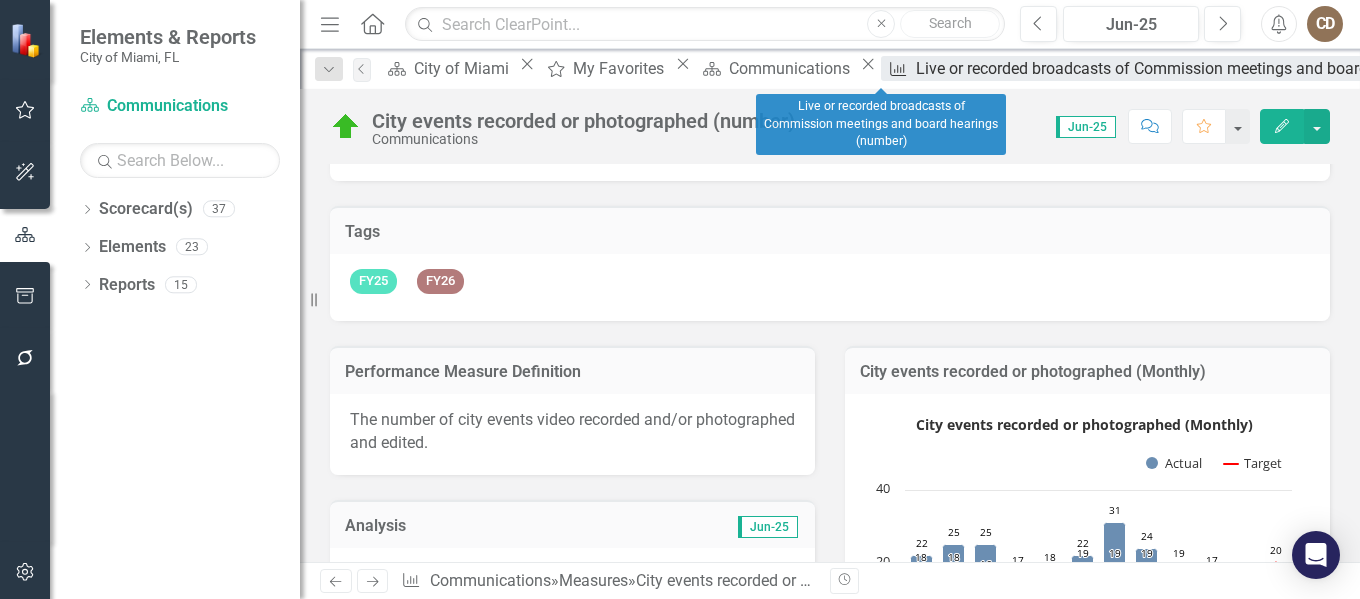 click on "Live or recorded broadcasts of Commission meetings and board hearings (number)" at bounding box center [1211, 68] 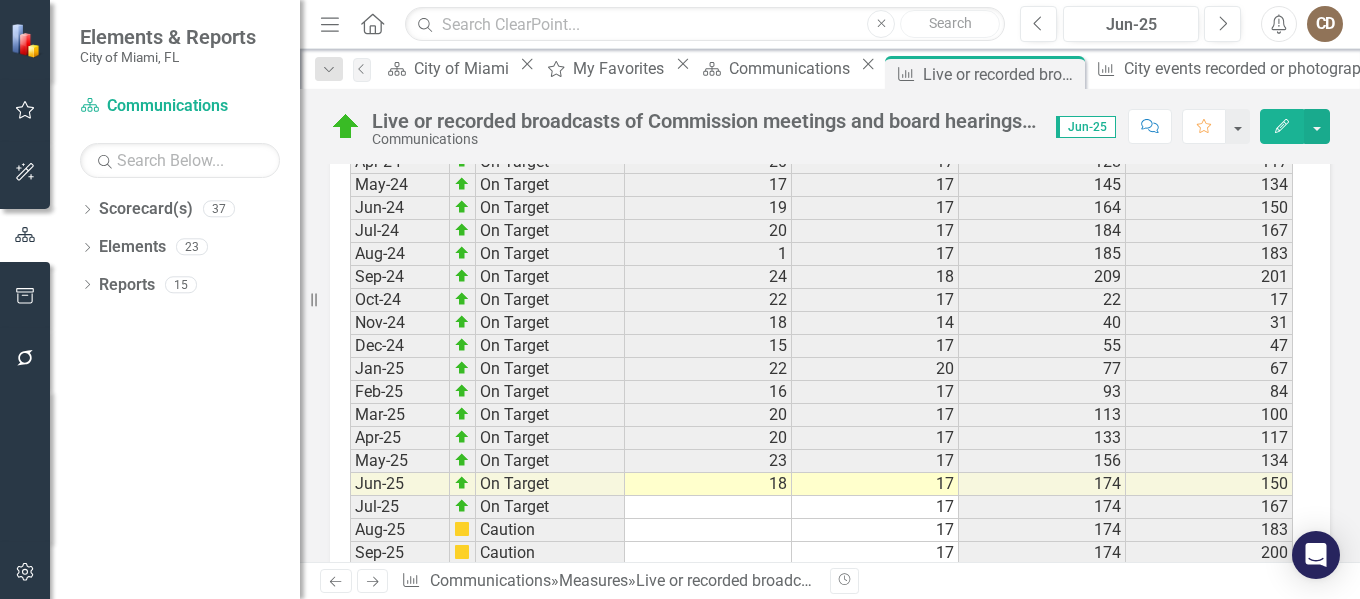 scroll, scrollTop: 3043, scrollLeft: 0, axis: vertical 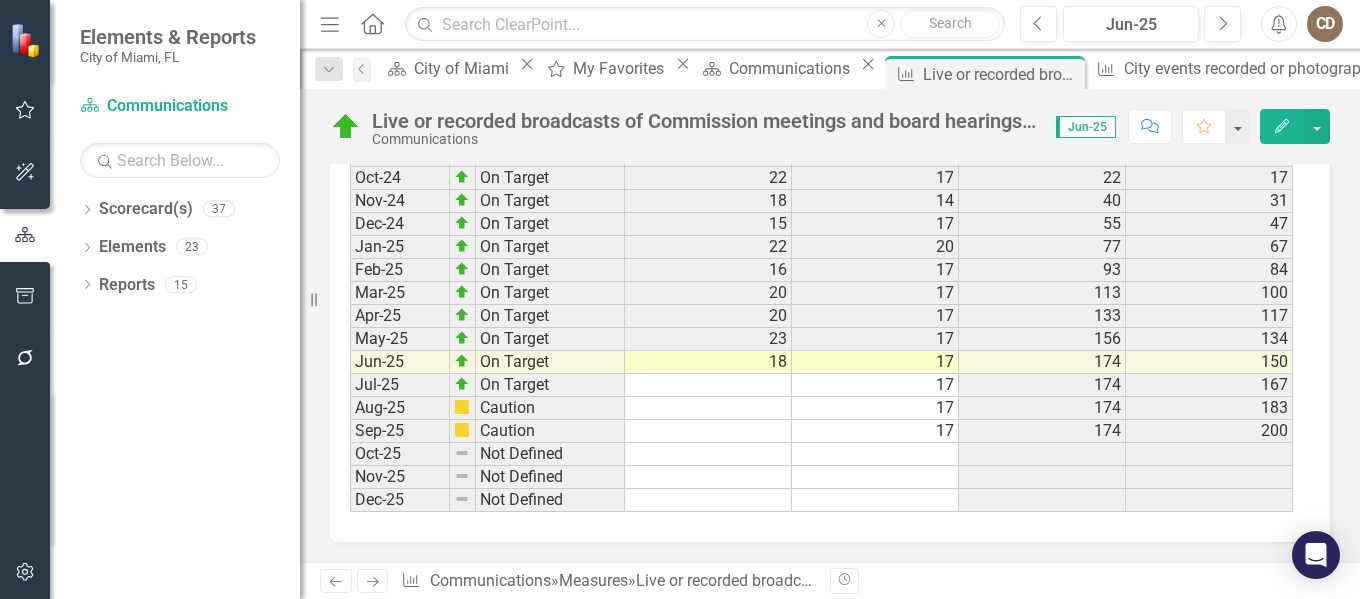 click on "18" at bounding box center (708, 362) 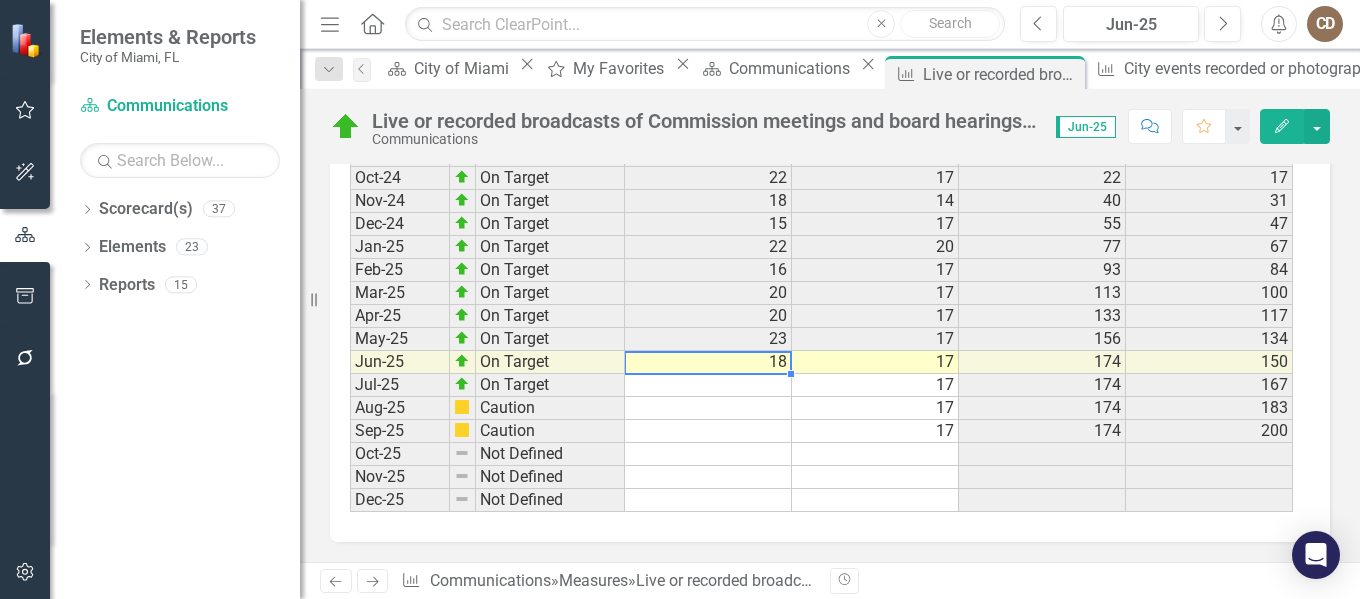 type on "1" 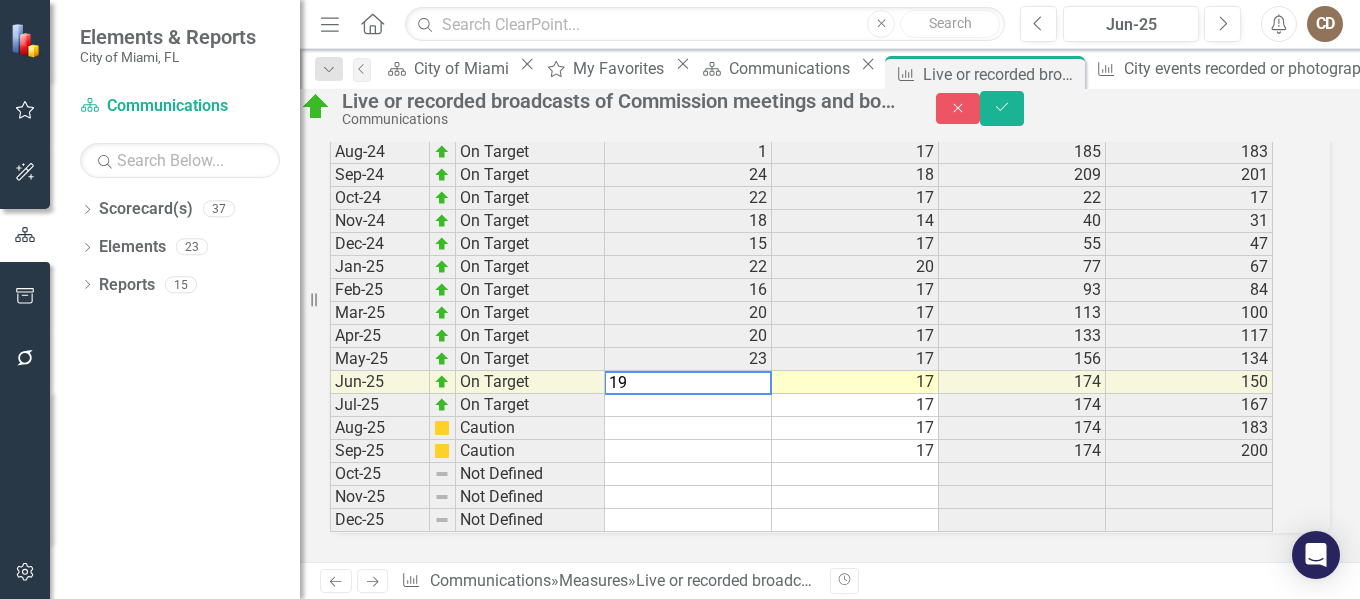type 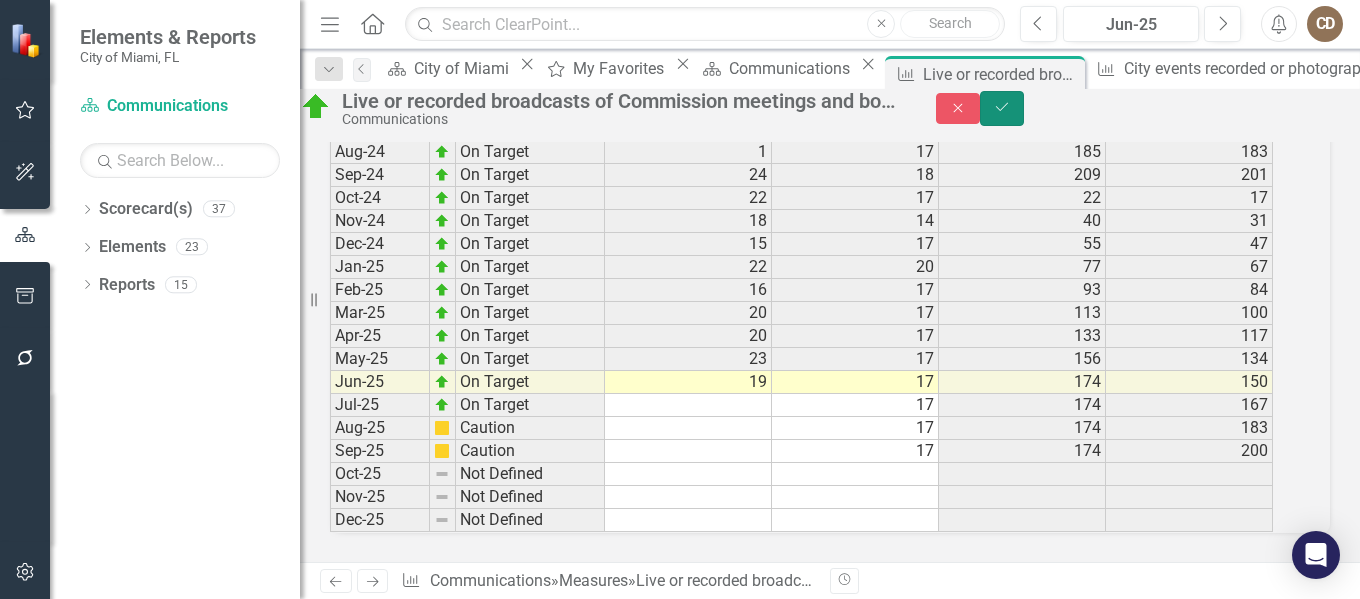 click on "Save" at bounding box center [1002, 108] 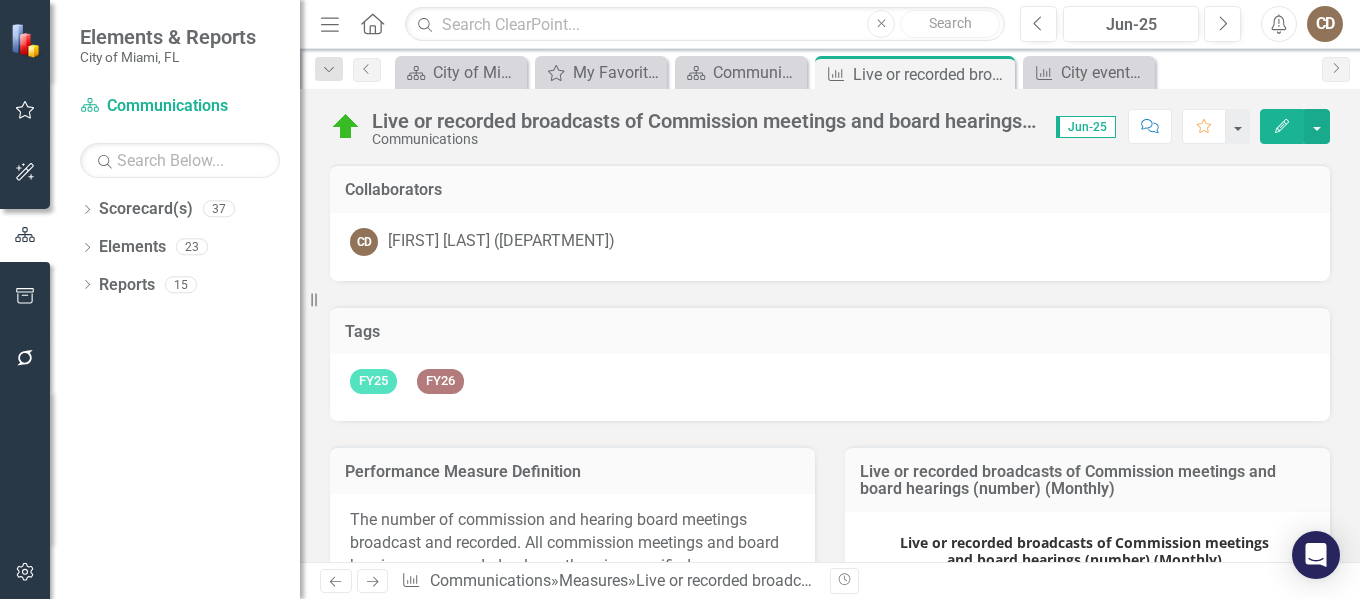 scroll, scrollTop: 0, scrollLeft: 0, axis: both 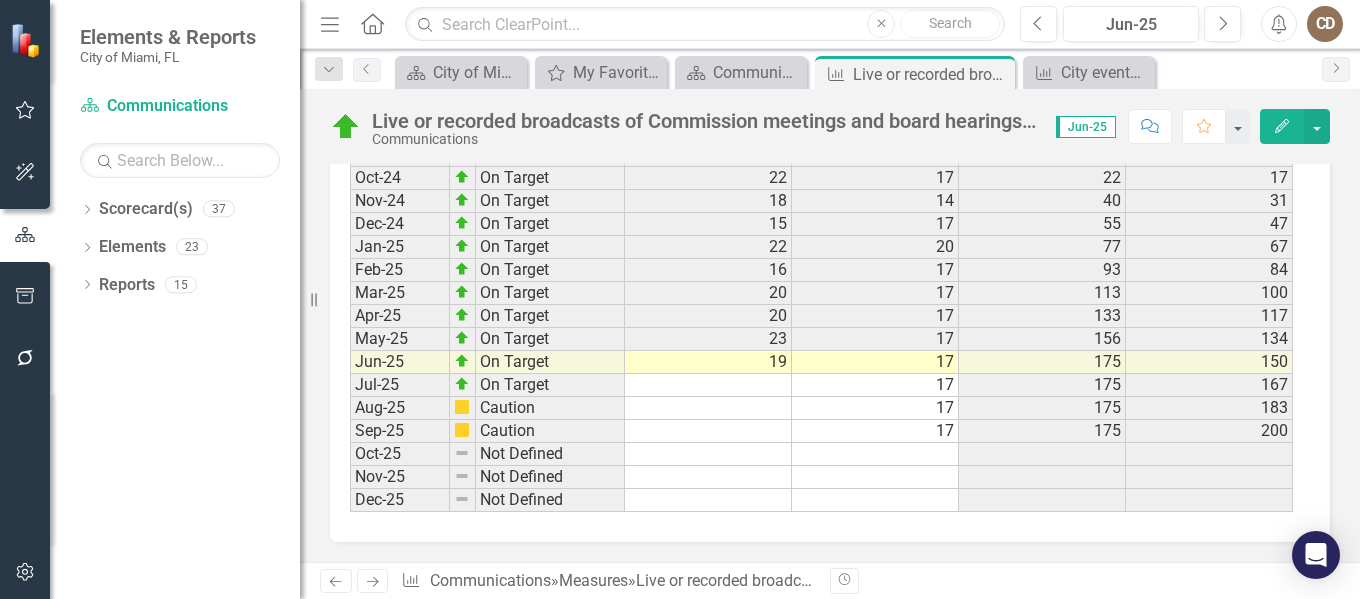 click on "19" at bounding box center [708, 362] 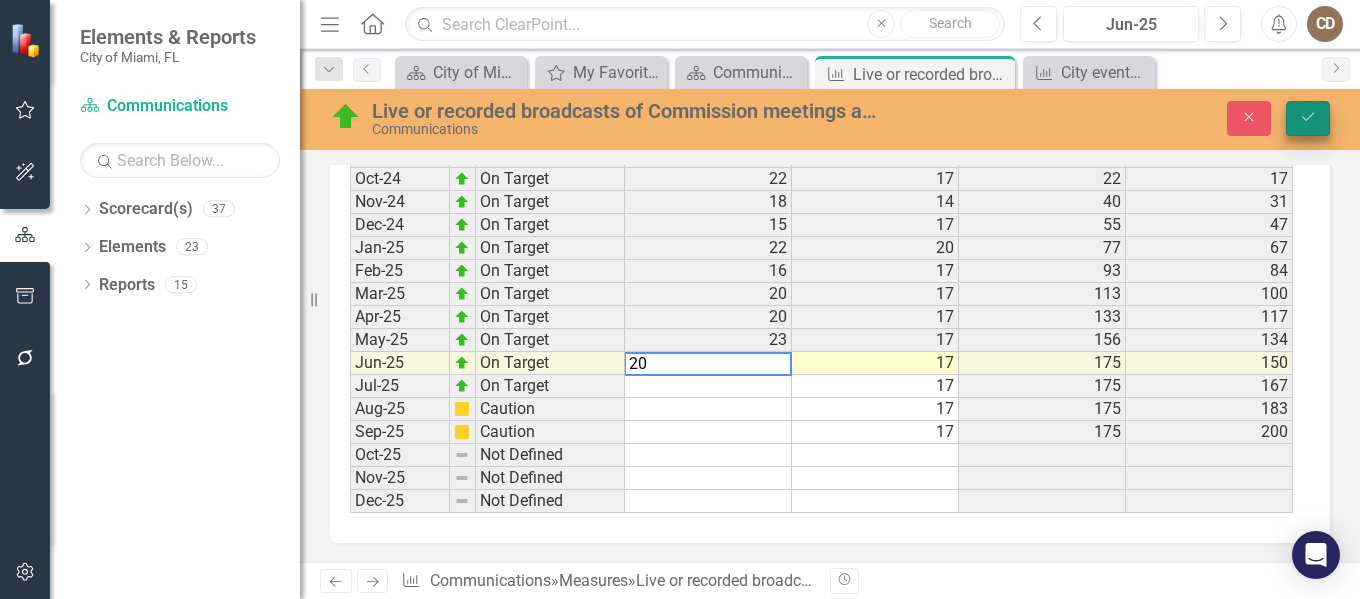 type on "20" 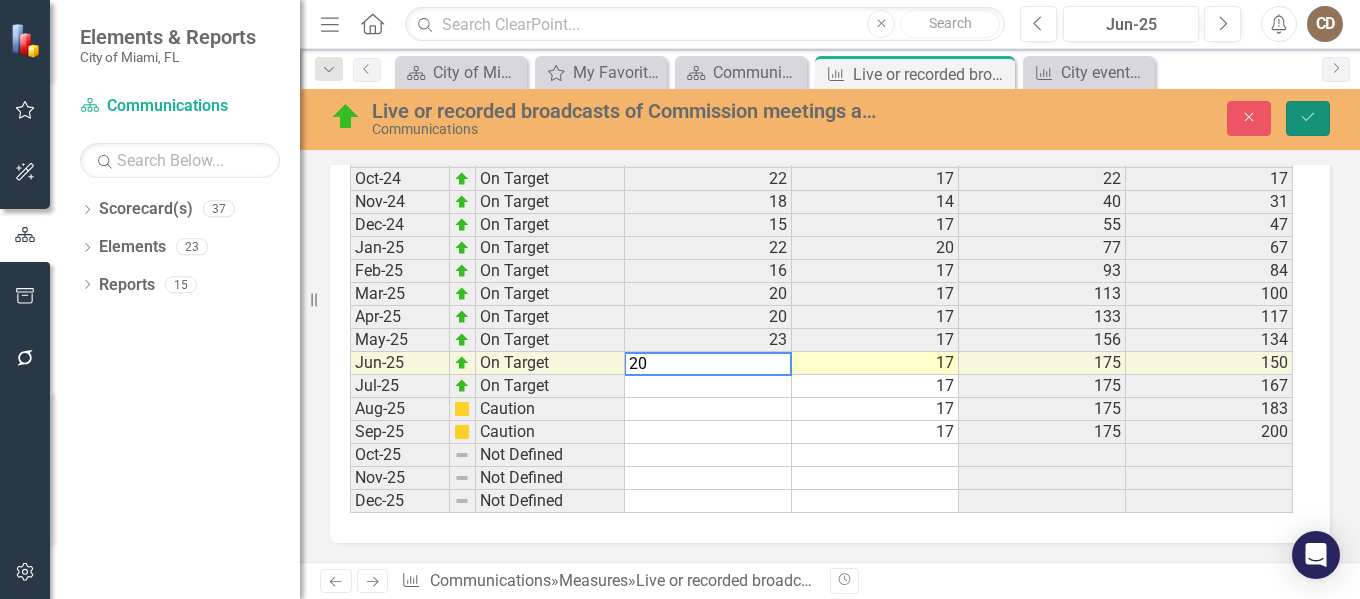 click on "Save" at bounding box center [1308, 118] 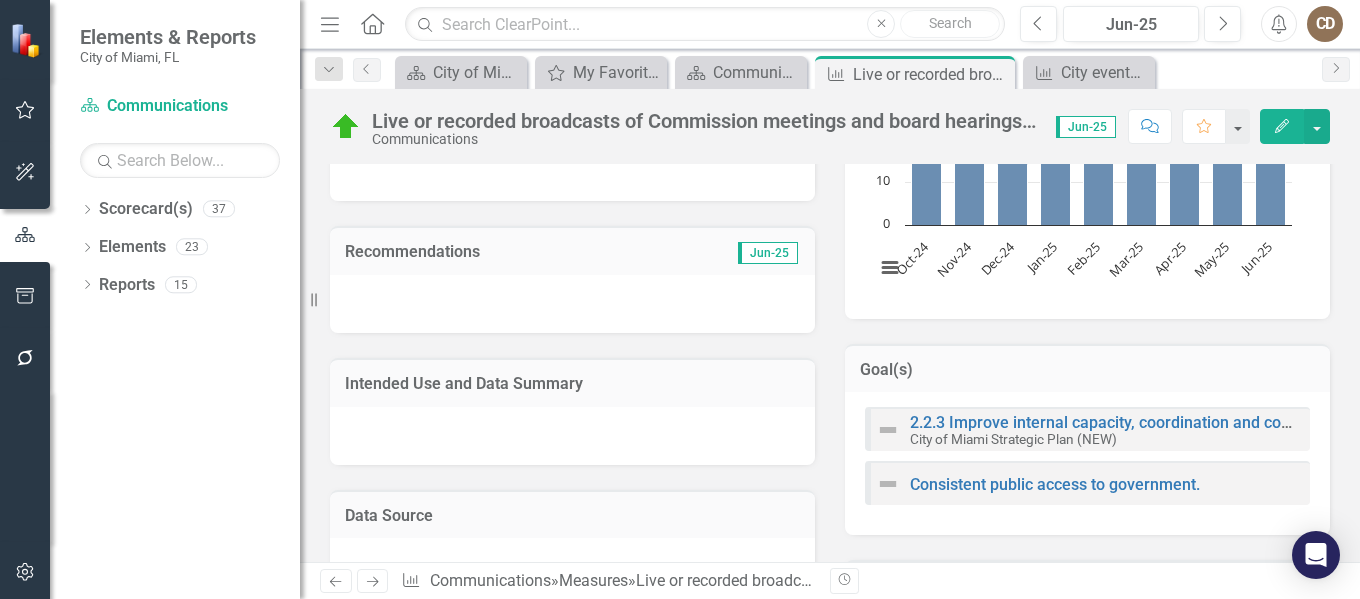 scroll, scrollTop: 800, scrollLeft: 0, axis: vertical 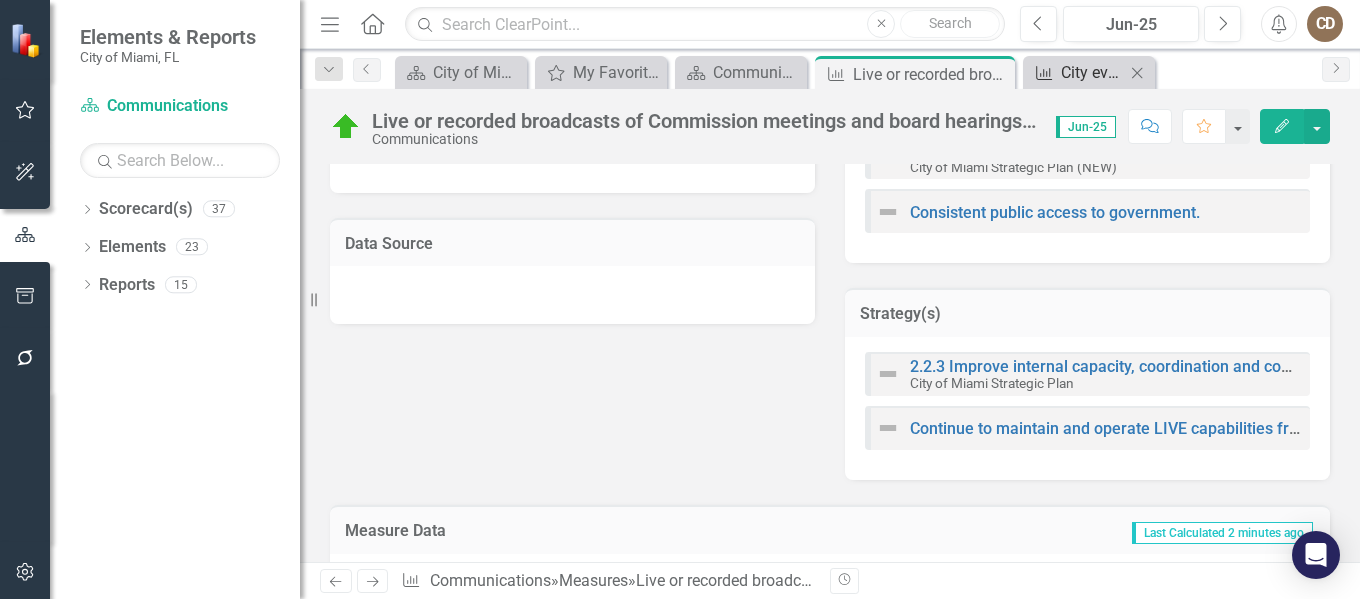 click on "City events recorded or photographed (number)" at bounding box center [1093, 72] 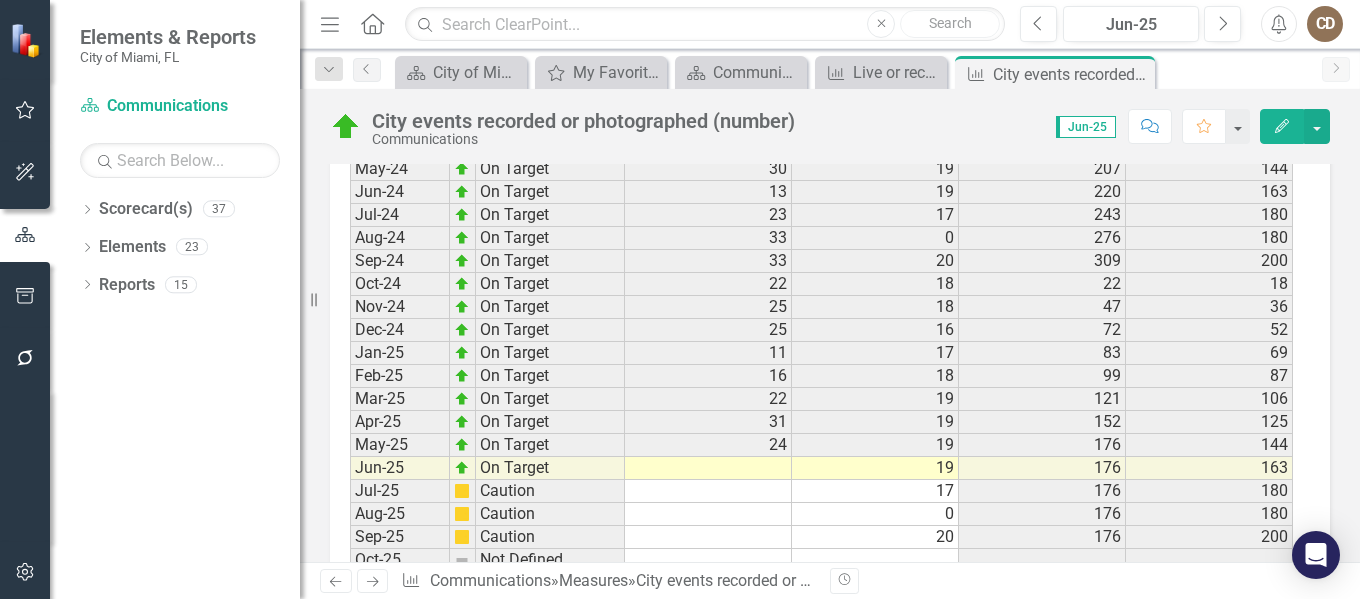 scroll, scrollTop: 2971, scrollLeft: 0, axis: vertical 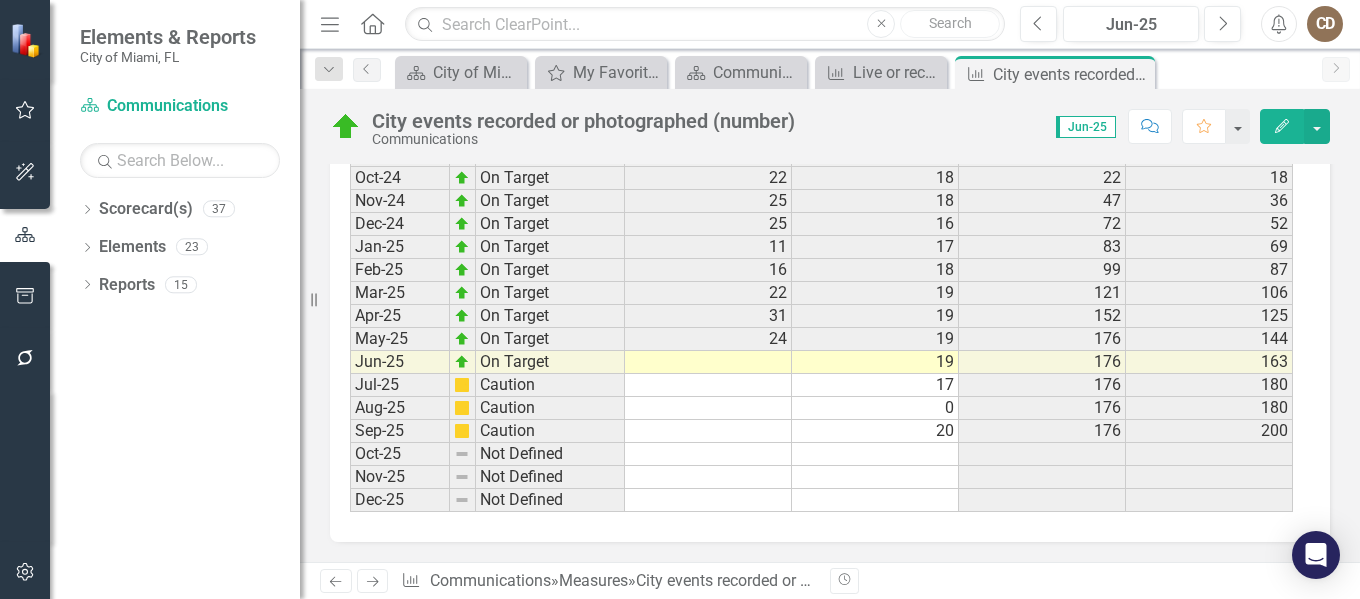 click at bounding box center [708, 362] 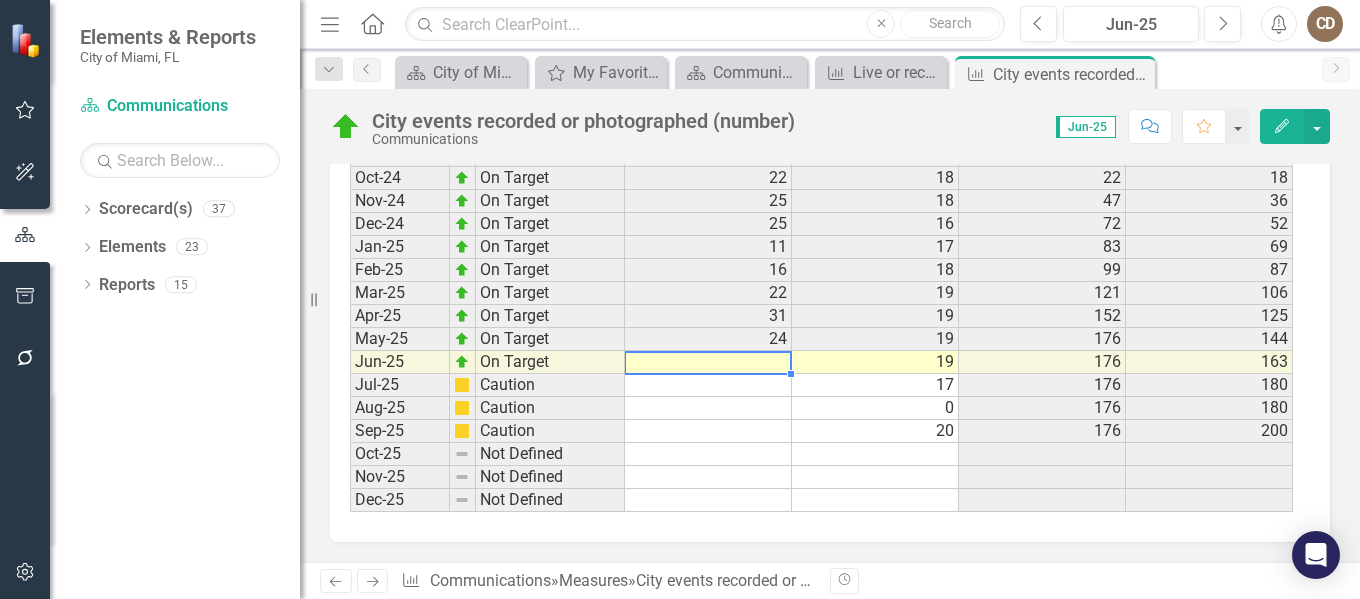 type on "1" 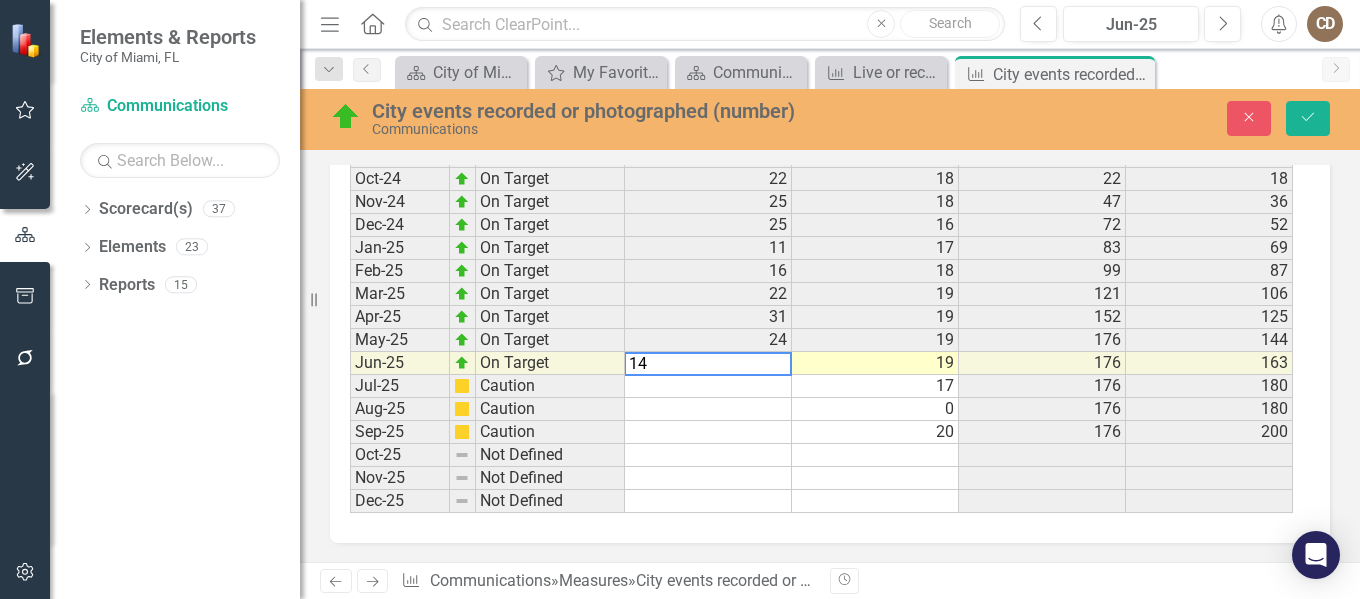 type 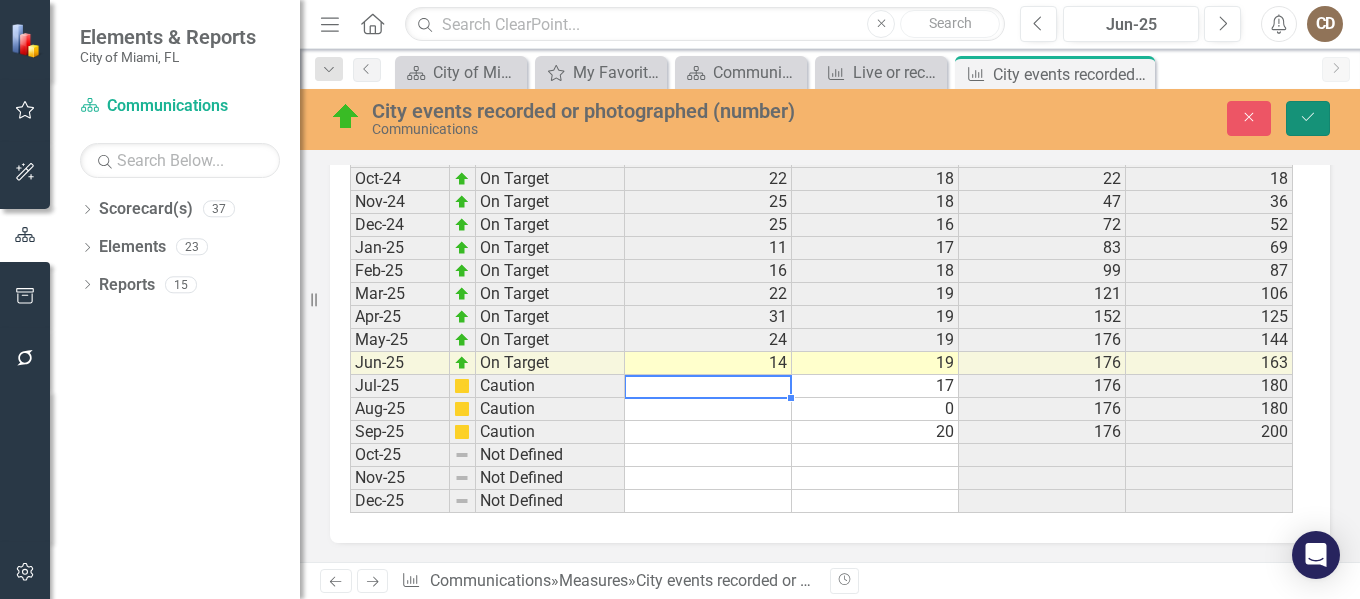 click on "Save" at bounding box center (1308, 118) 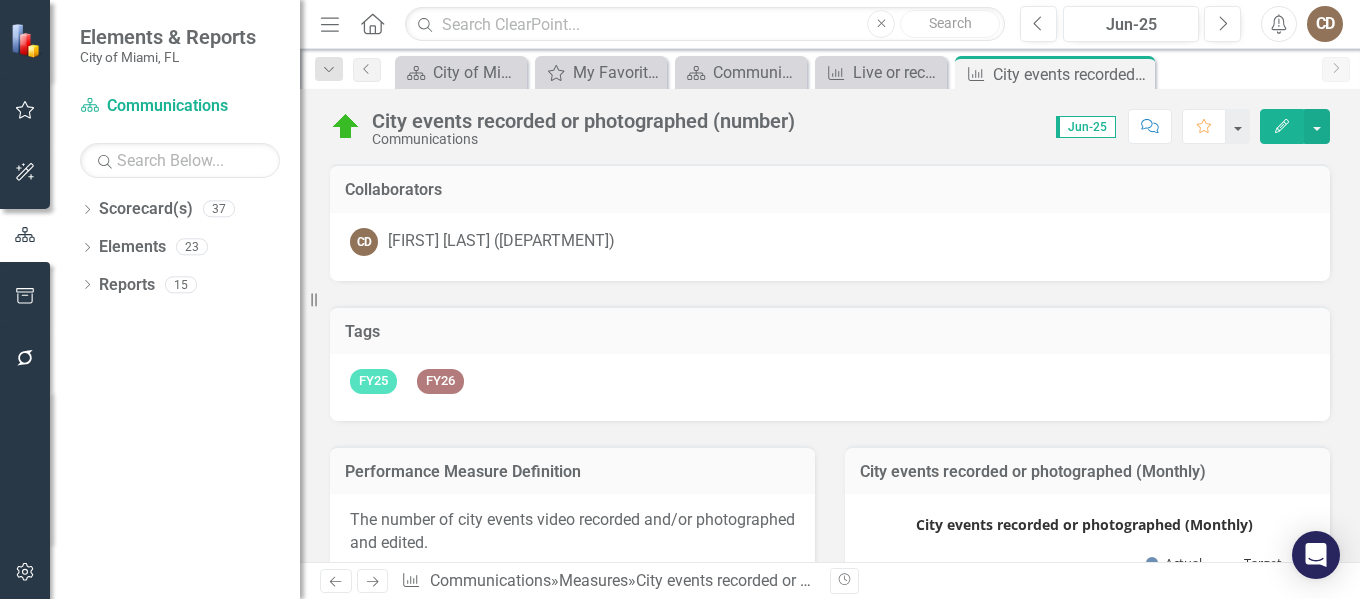click on "Next" at bounding box center [372, 581] 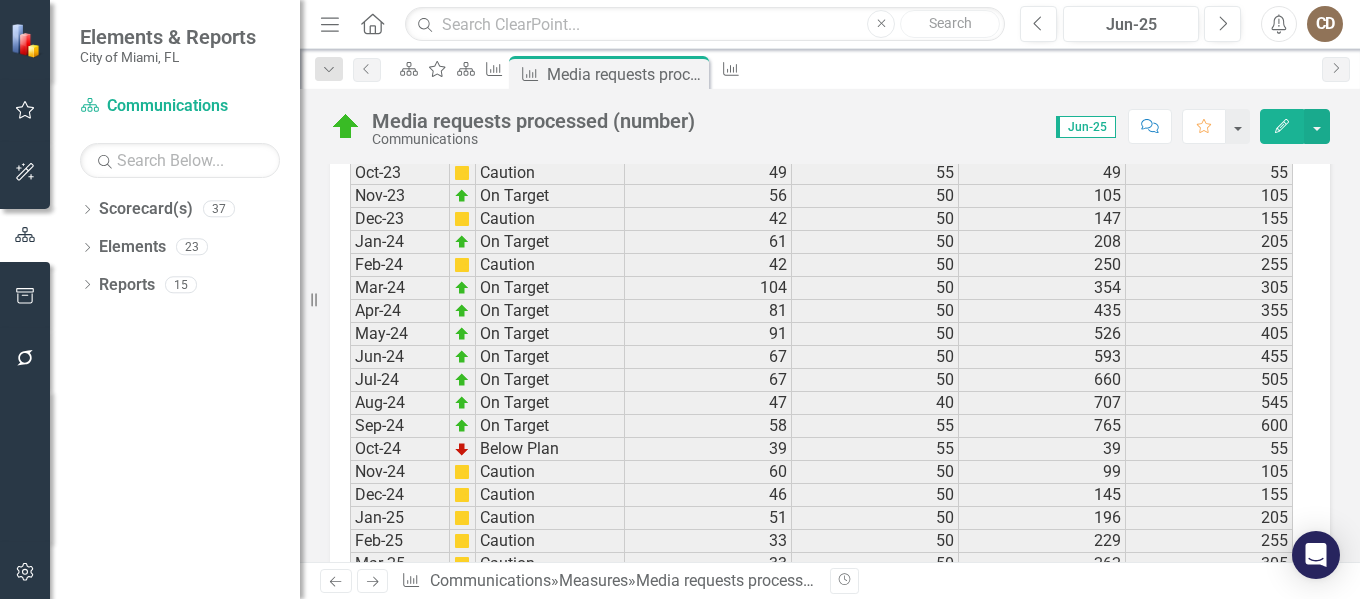 scroll, scrollTop: 2971, scrollLeft: 0, axis: vertical 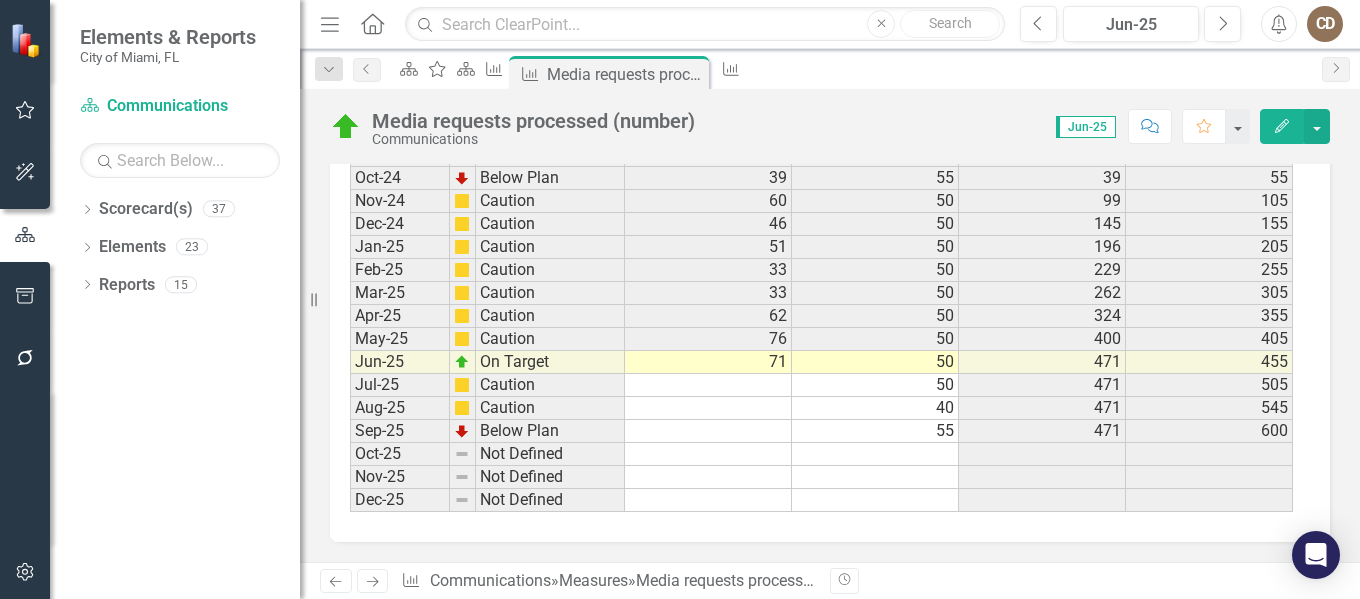 click on "Next" at bounding box center [373, 581] 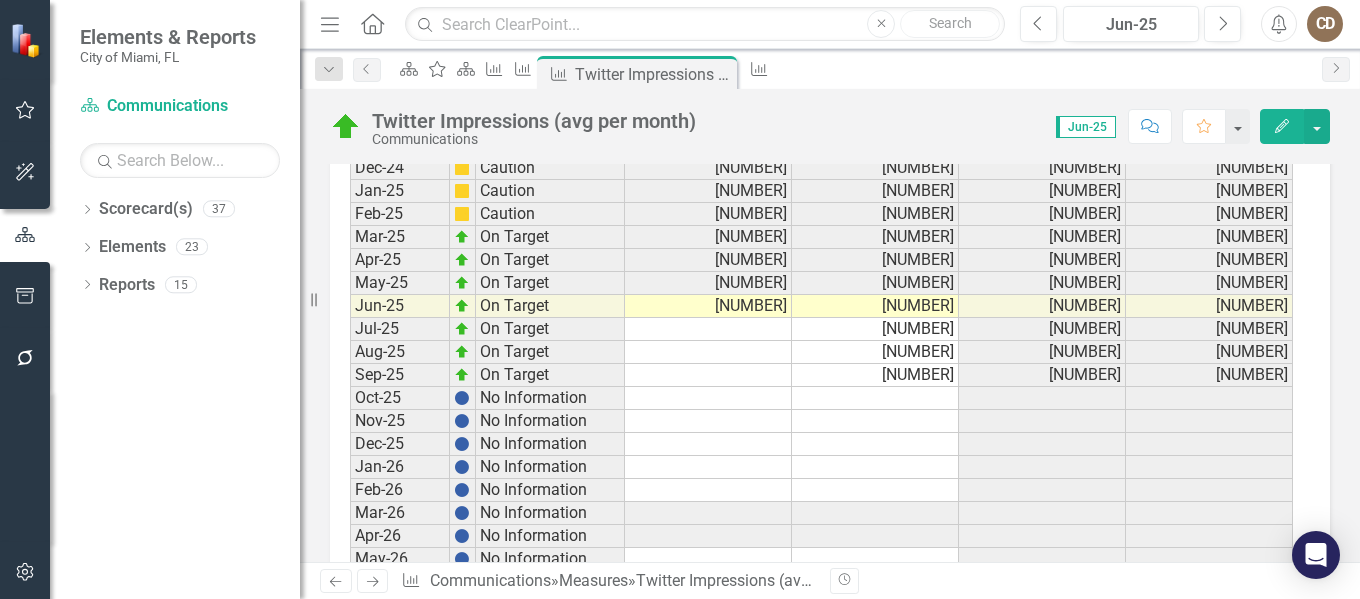 scroll, scrollTop: 3600, scrollLeft: 0, axis: vertical 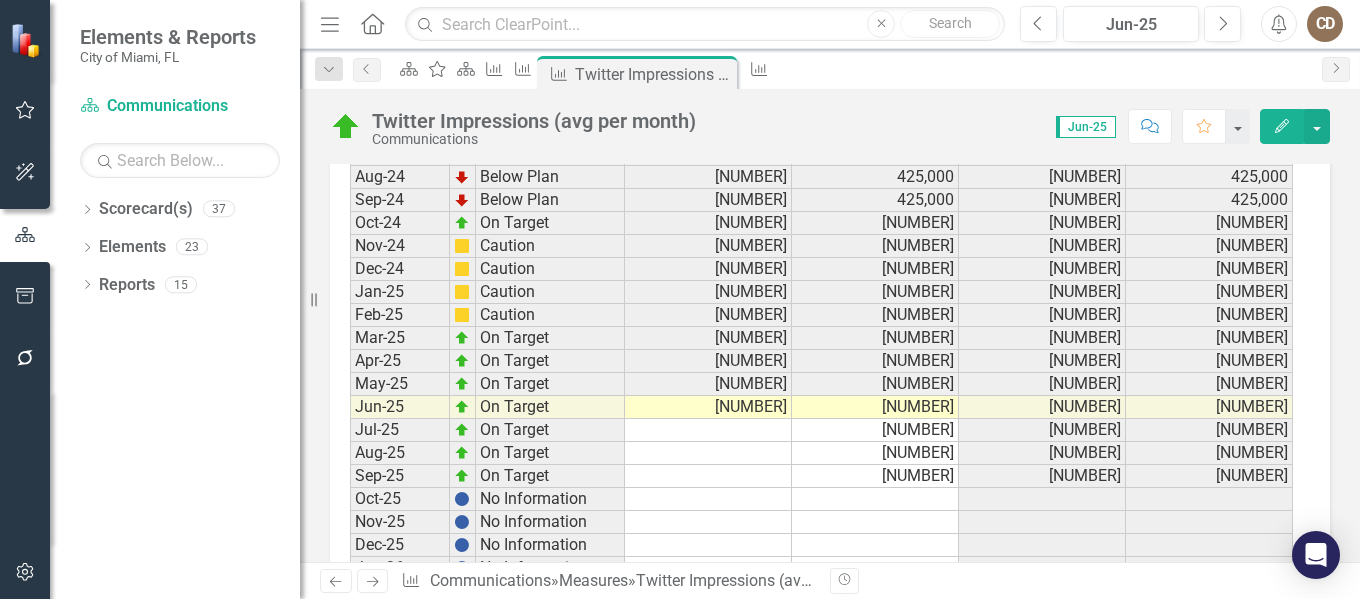 click on "Next" at bounding box center [373, 581] 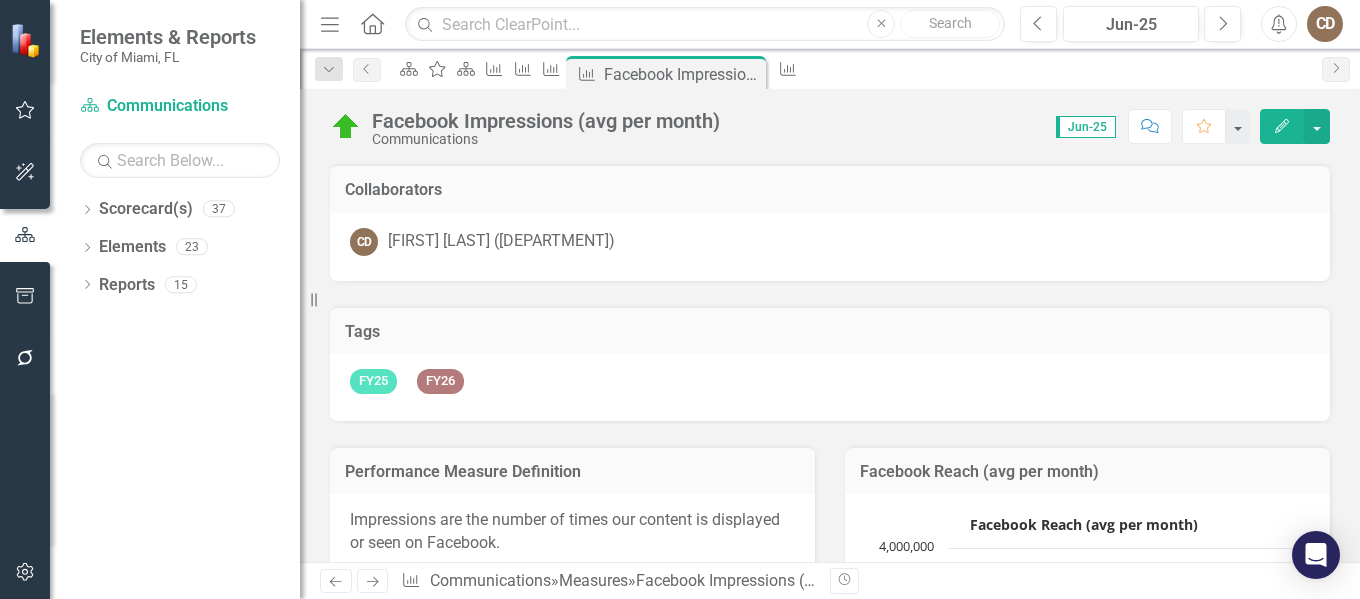 click on "Next" at bounding box center [372, 581] 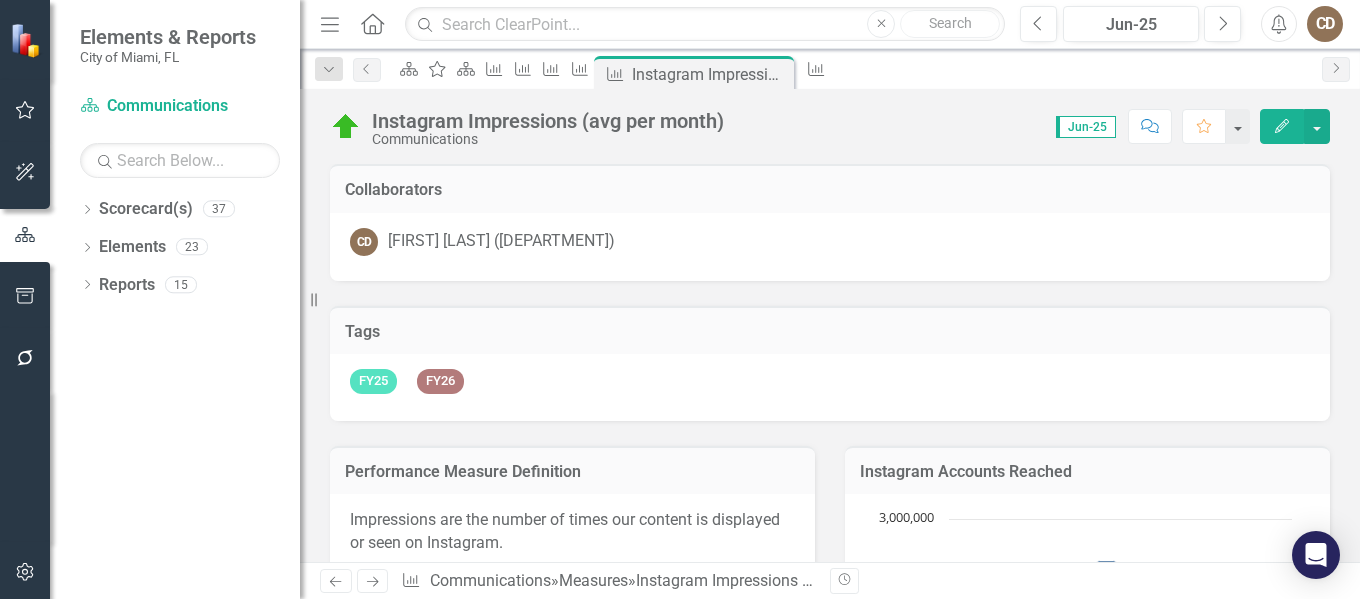 click on "Next" at bounding box center (372, 581) 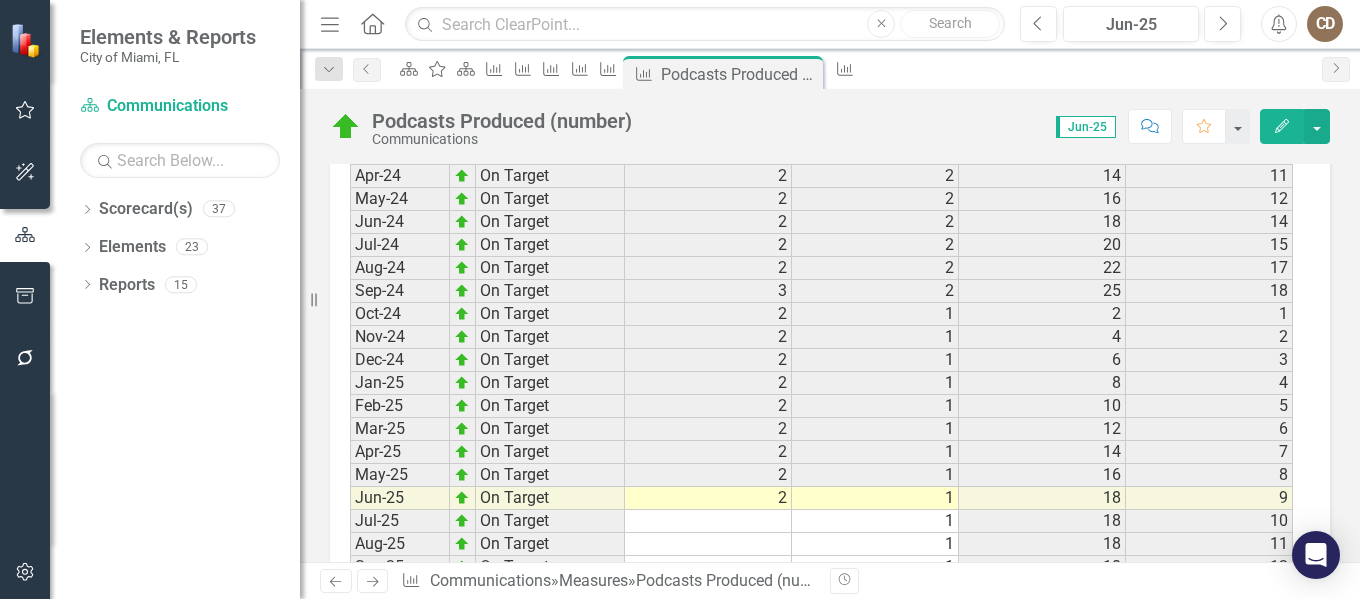scroll, scrollTop: 2971, scrollLeft: 0, axis: vertical 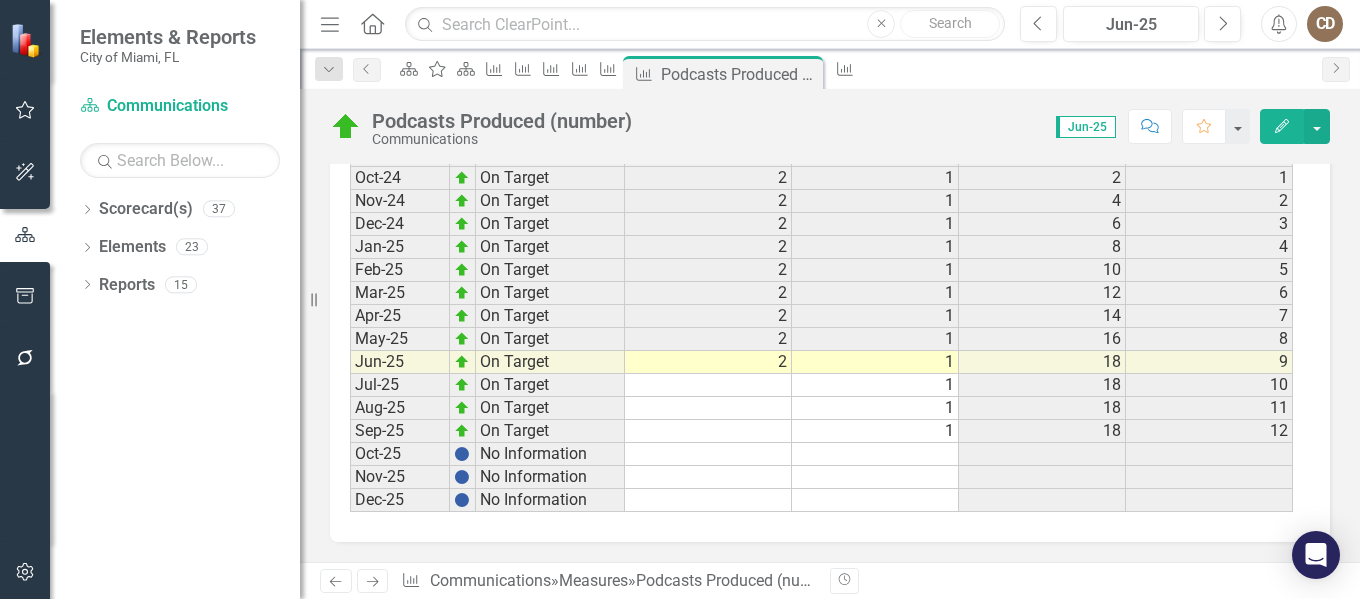 click on "Next" at bounding box center [373, 581] 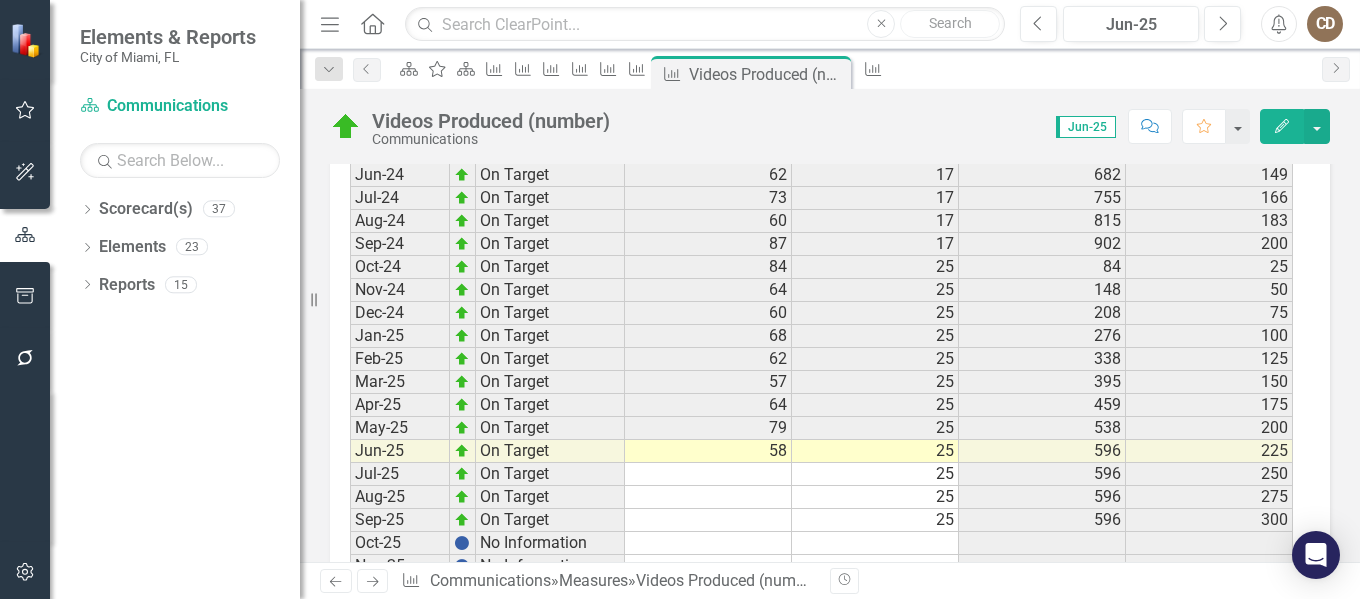 scroll, scrollTop: 2971, scrollLeft: 0, axis: vertical 